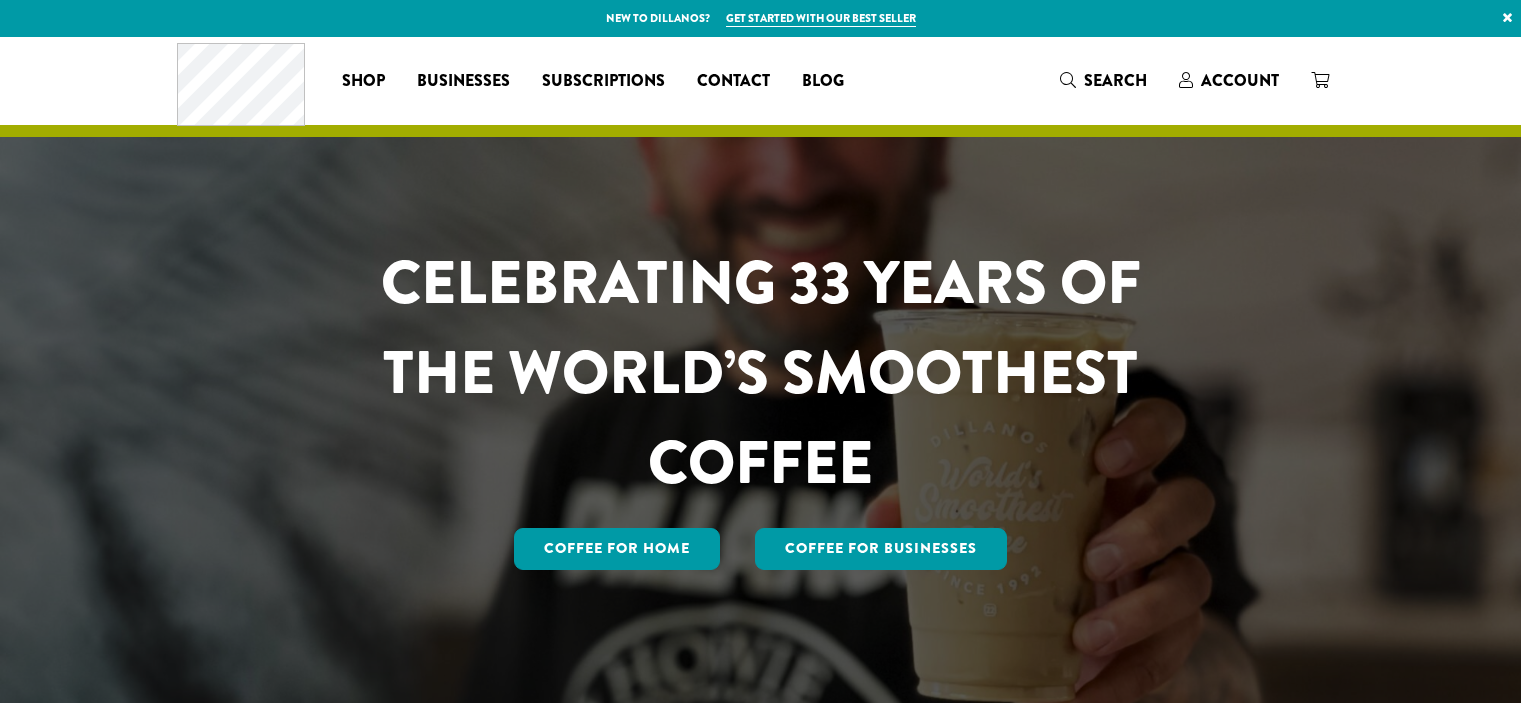 scroll, scrollTop: 0, scrollLeft: 0, axis: both 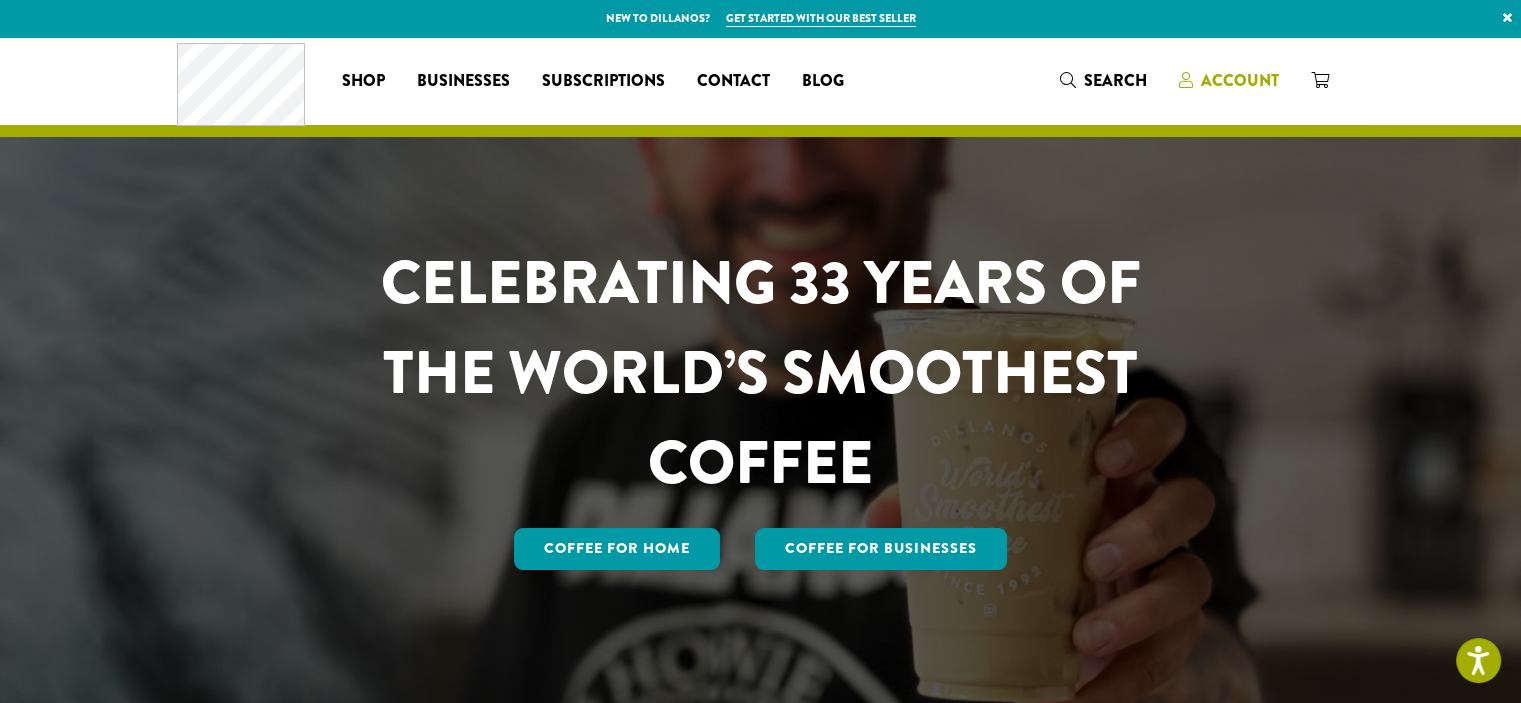 click on "Account" at bounding box center (1240, 80) 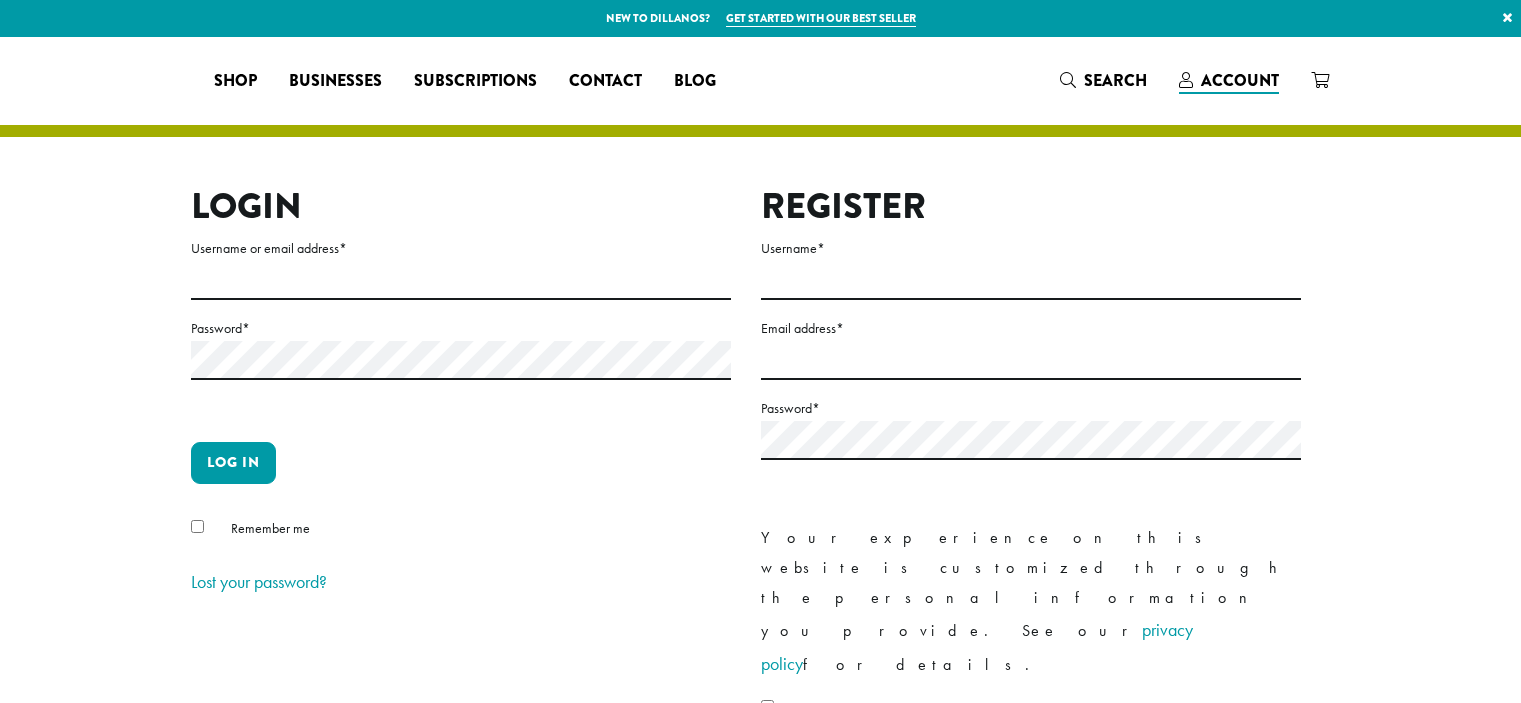scroll, scrollTop: 0, scrollLeft: 0, axis: both 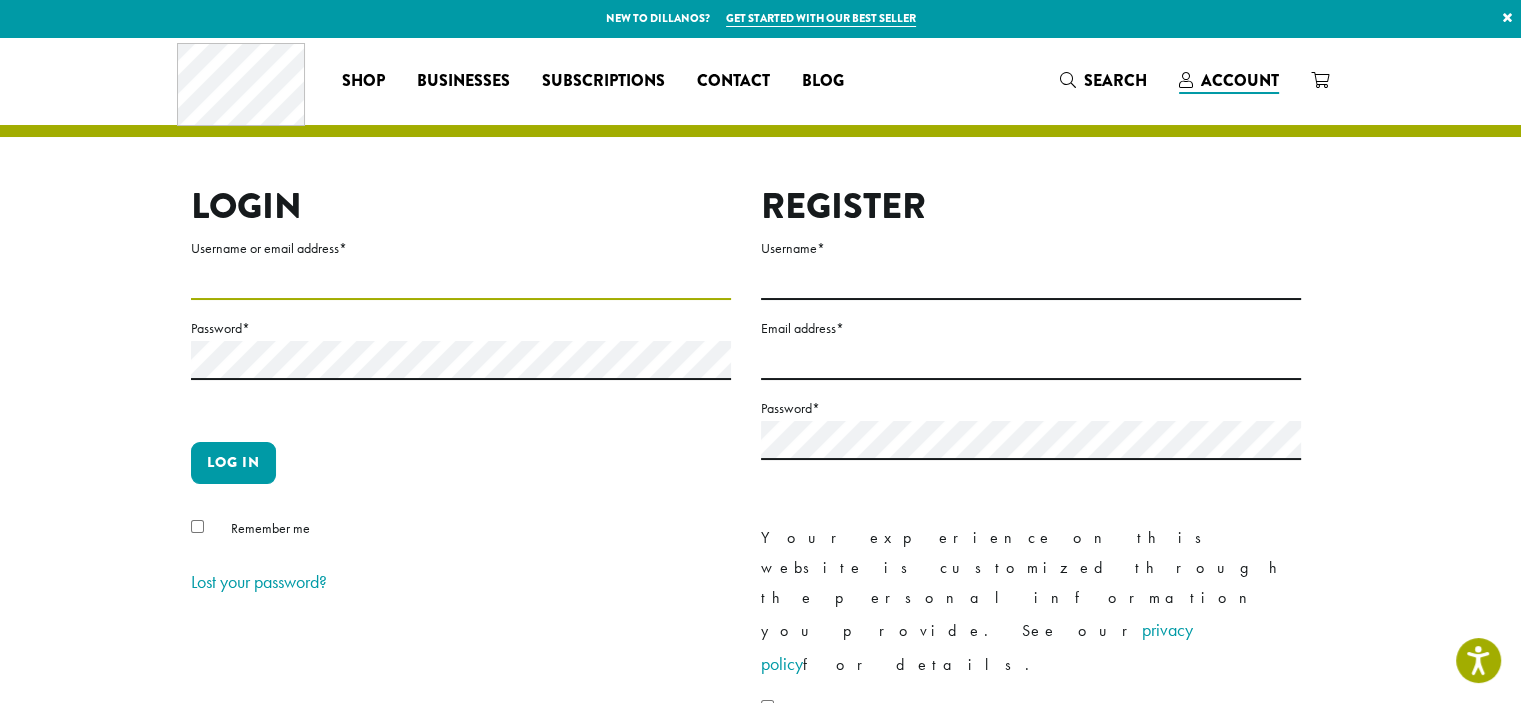 click on "Username or email address  *" at bounding box center (461, 280) 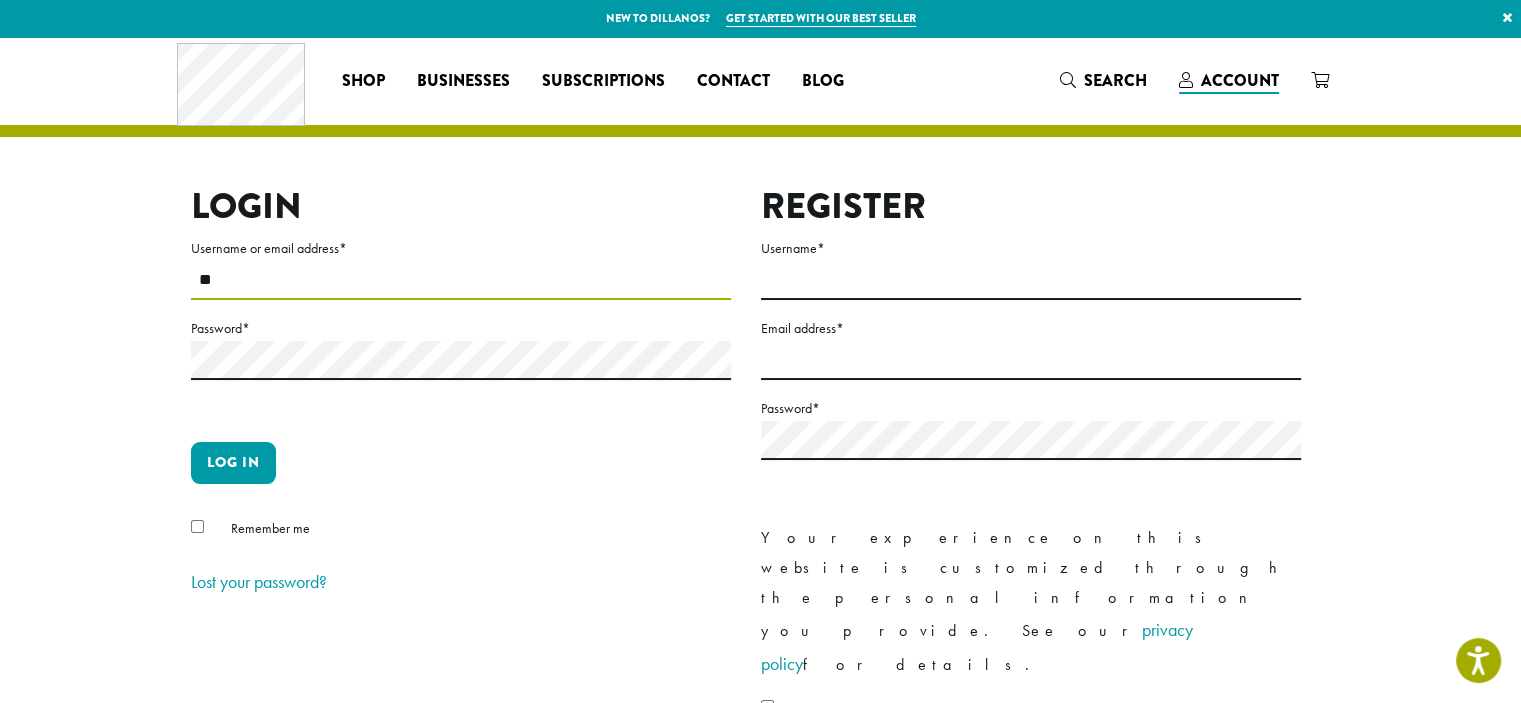 type on "*" 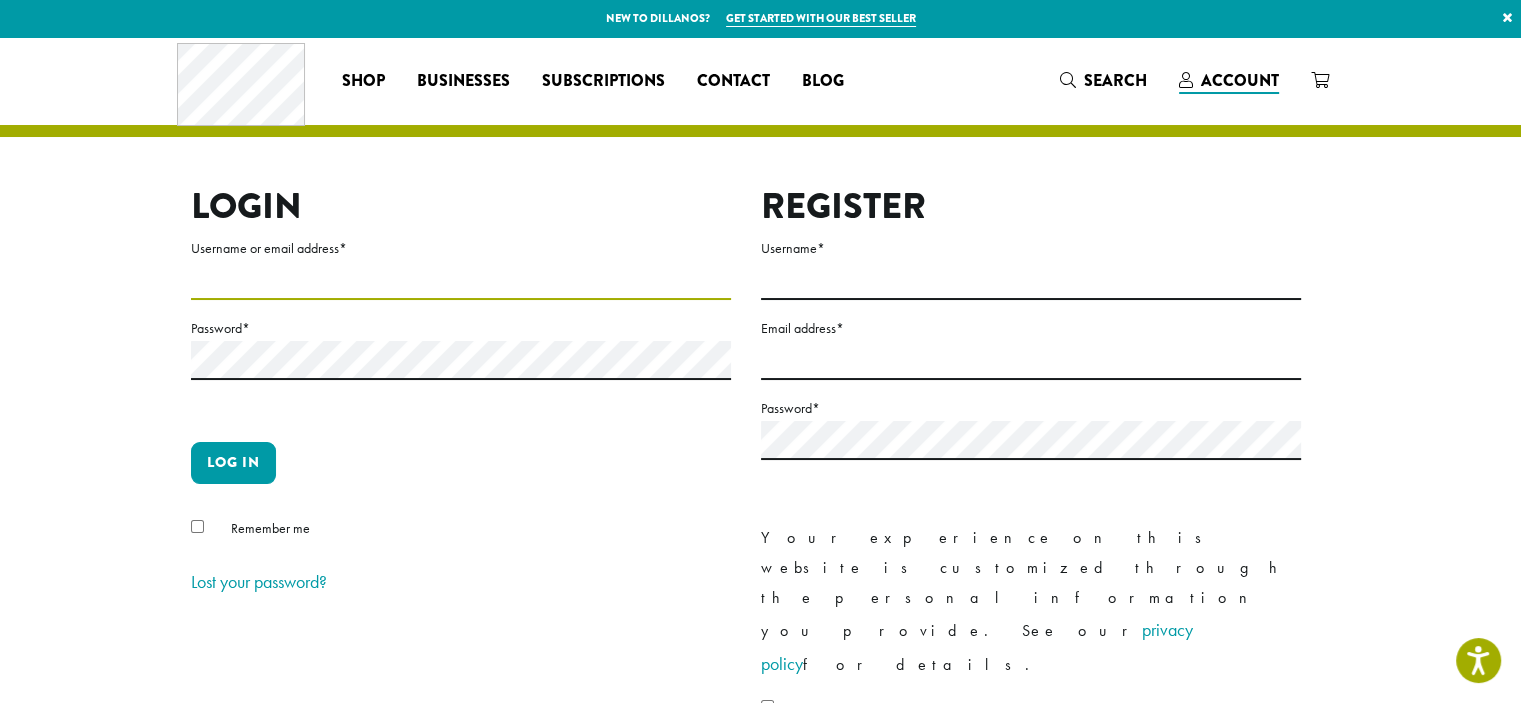 click on "Username or email address  *" at bounding box center [461, 280] 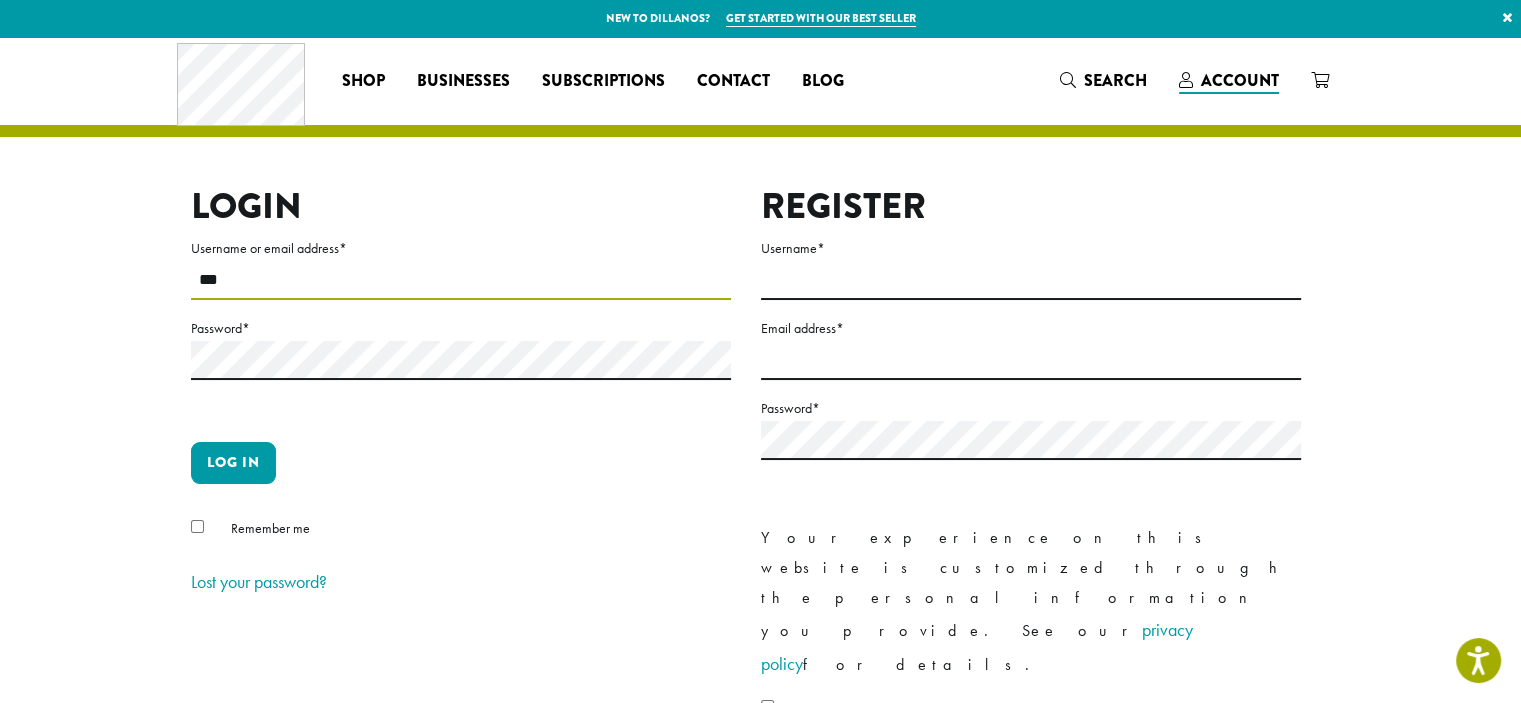 type on "********" 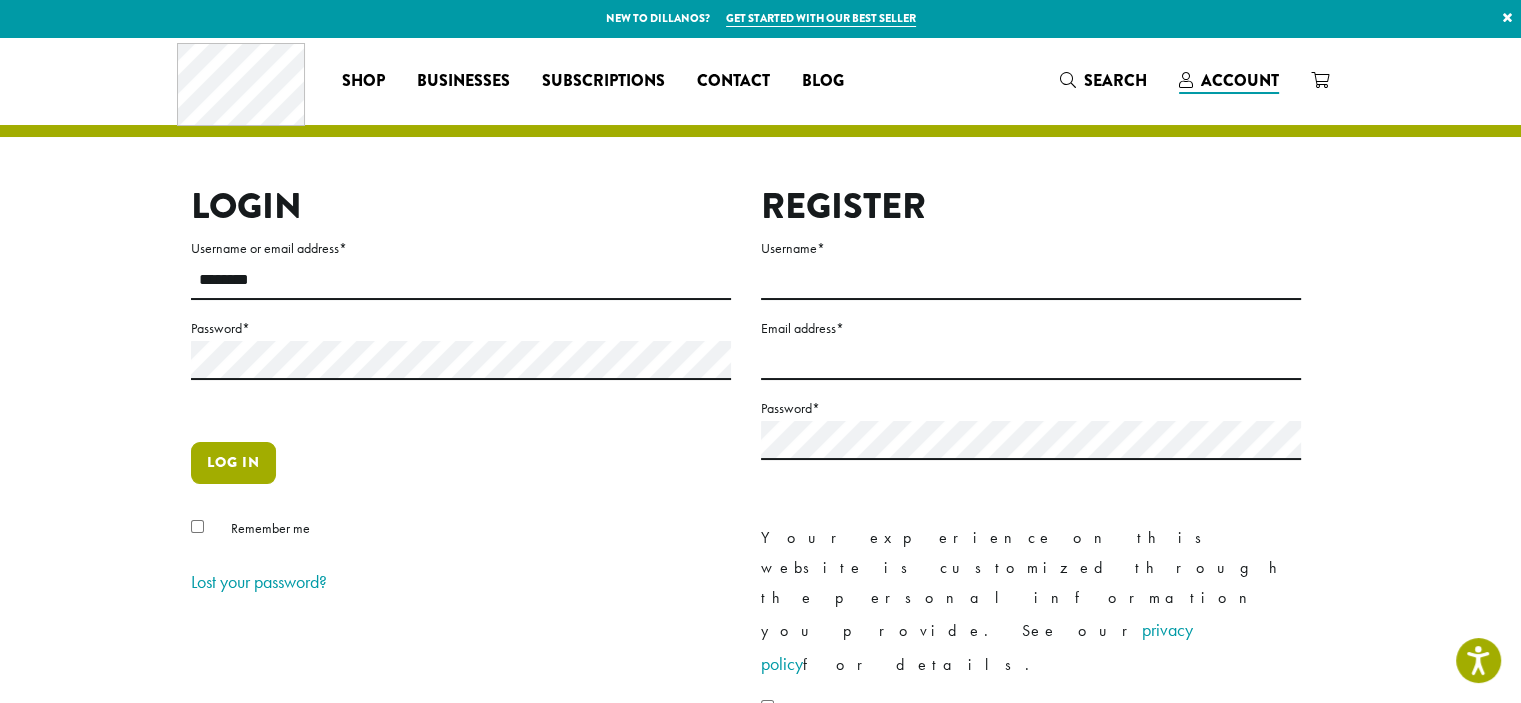 click on "Log in" at bounding box center [233, 463] 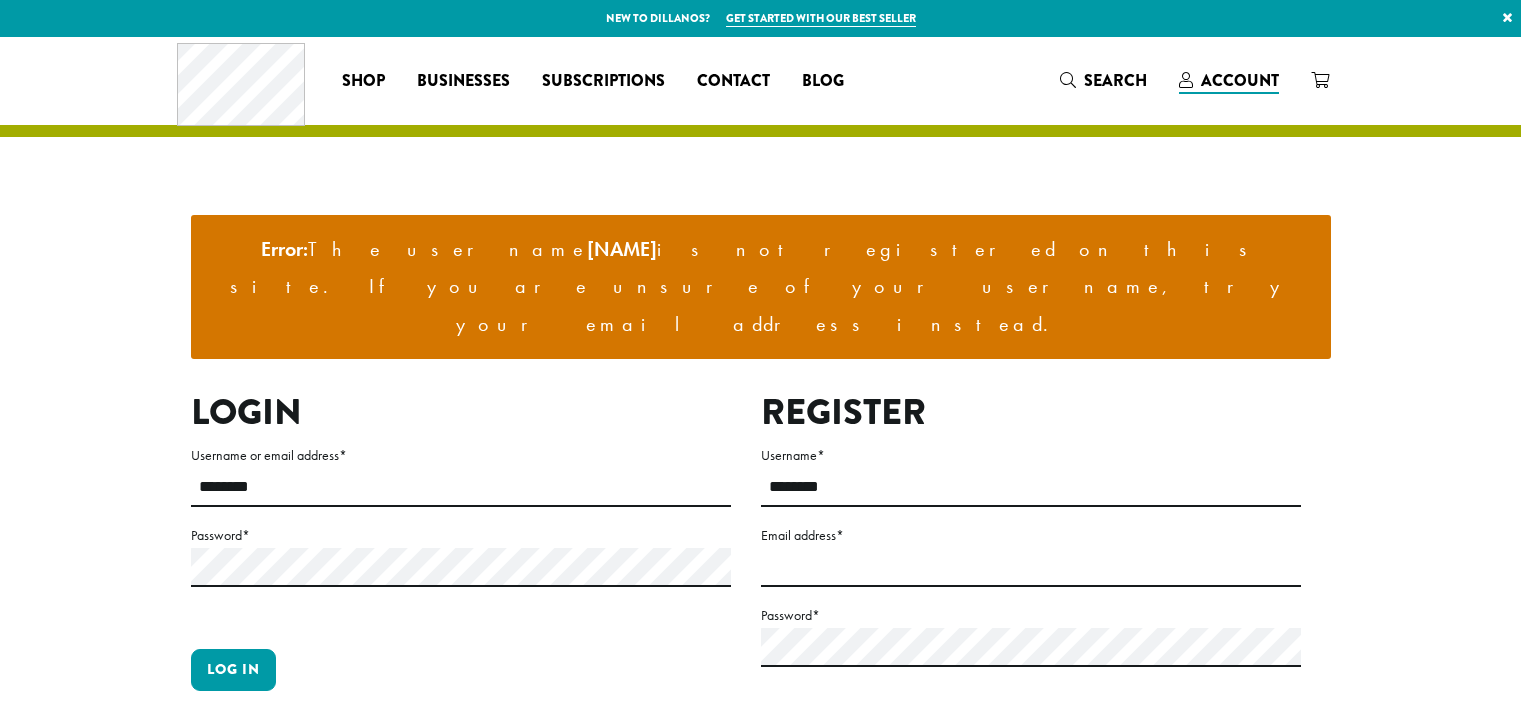 scroll, scrollTop: 0, scrollLeft: 0, axis: both 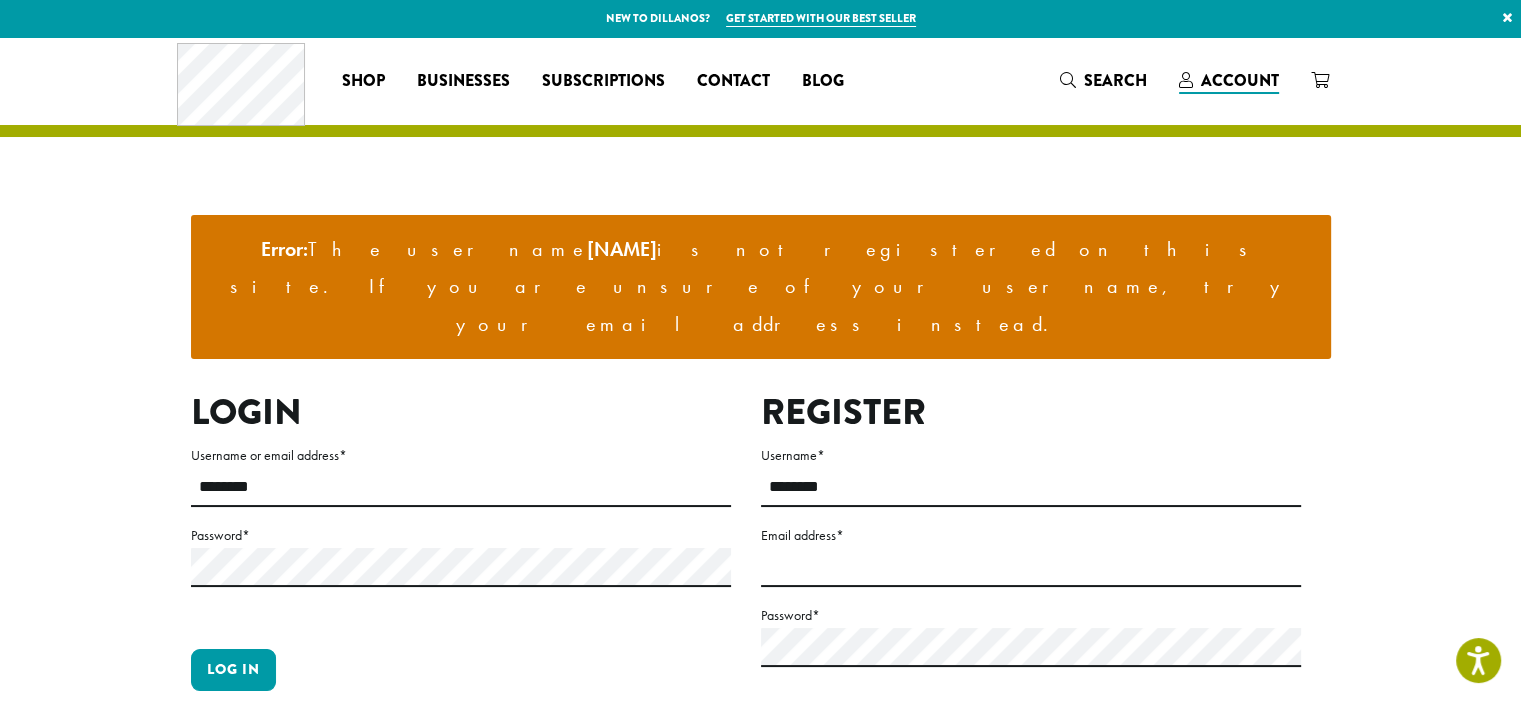 click on "Password  *" at bounding box center (461, 535) 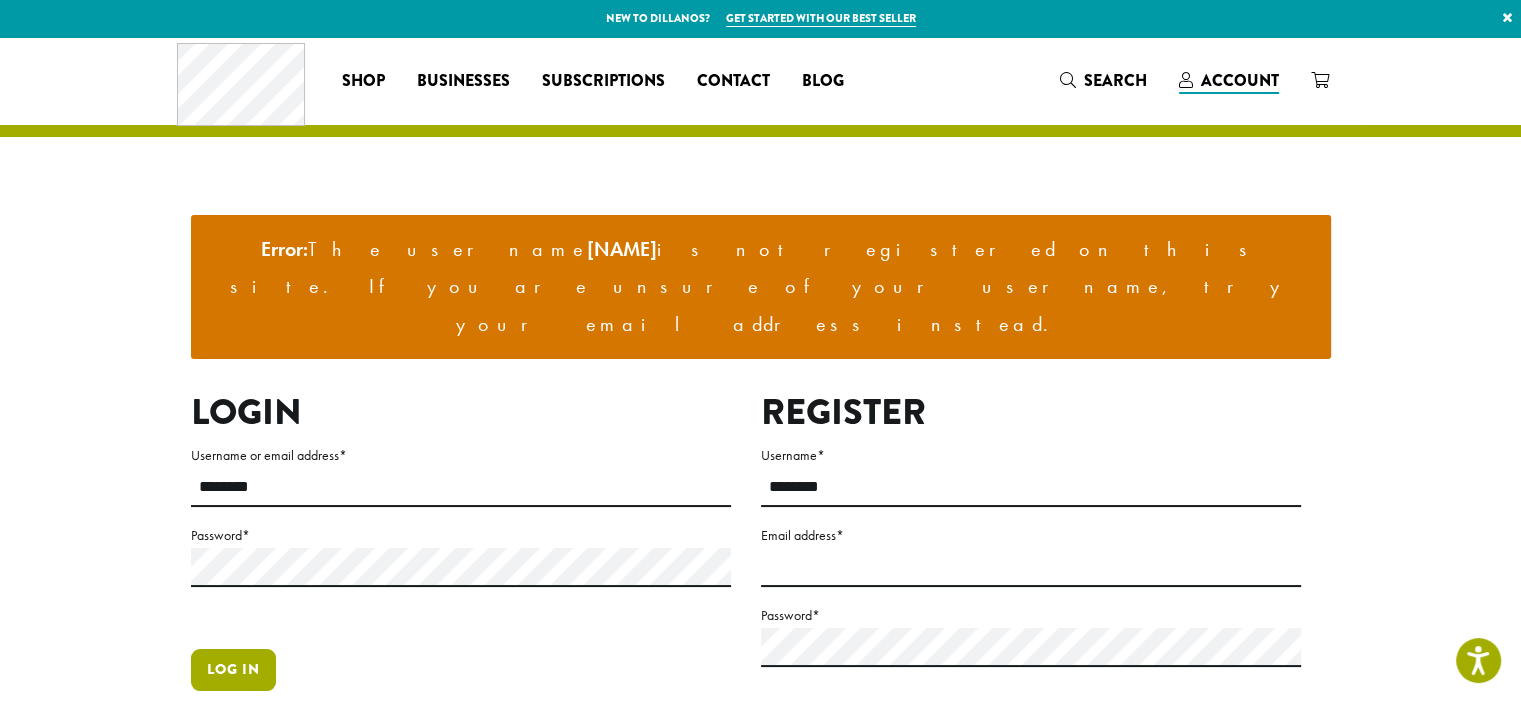 click on "Log in" at bounding box center [233, 670] 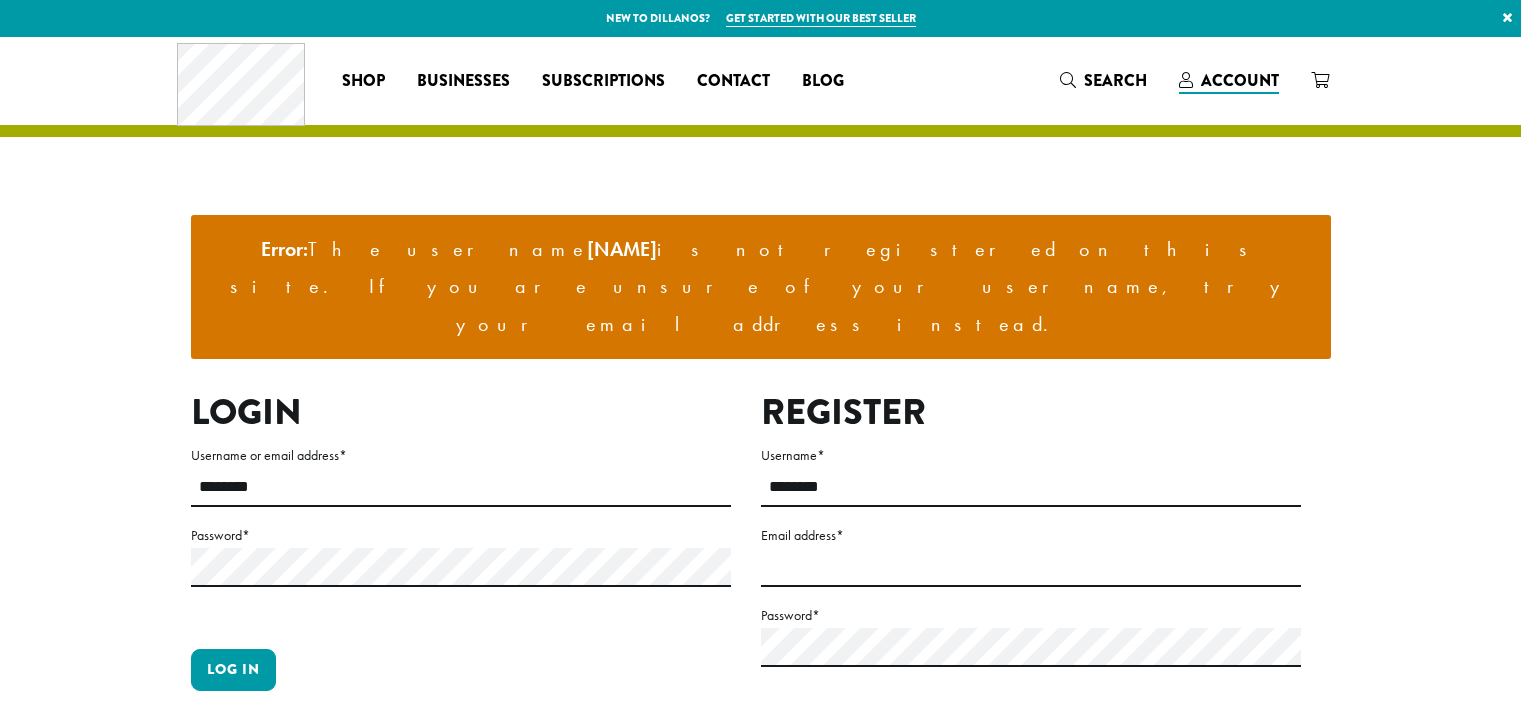 scroll, scrollTop: 0, scrollLeft: 0, axis: both 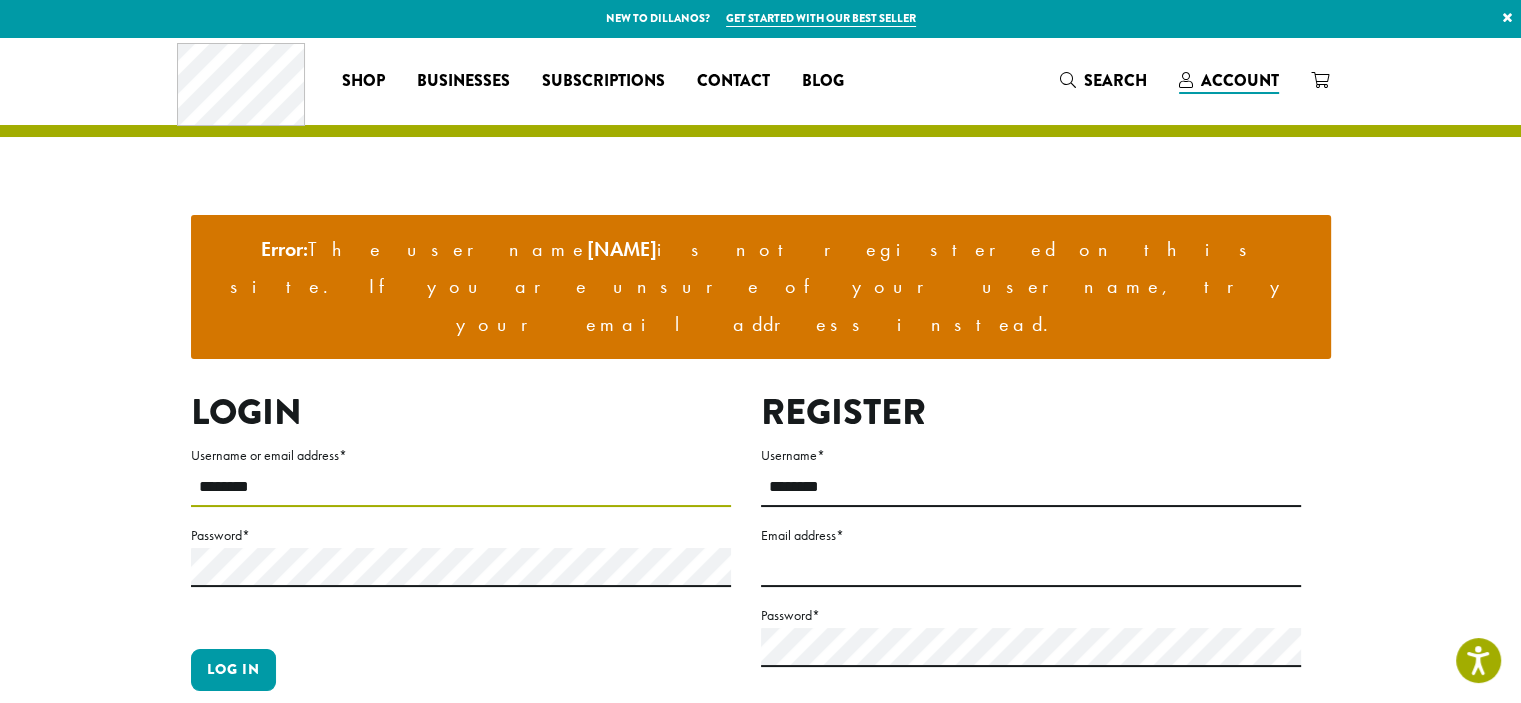 click on "********" at bounding box center [461, 487] 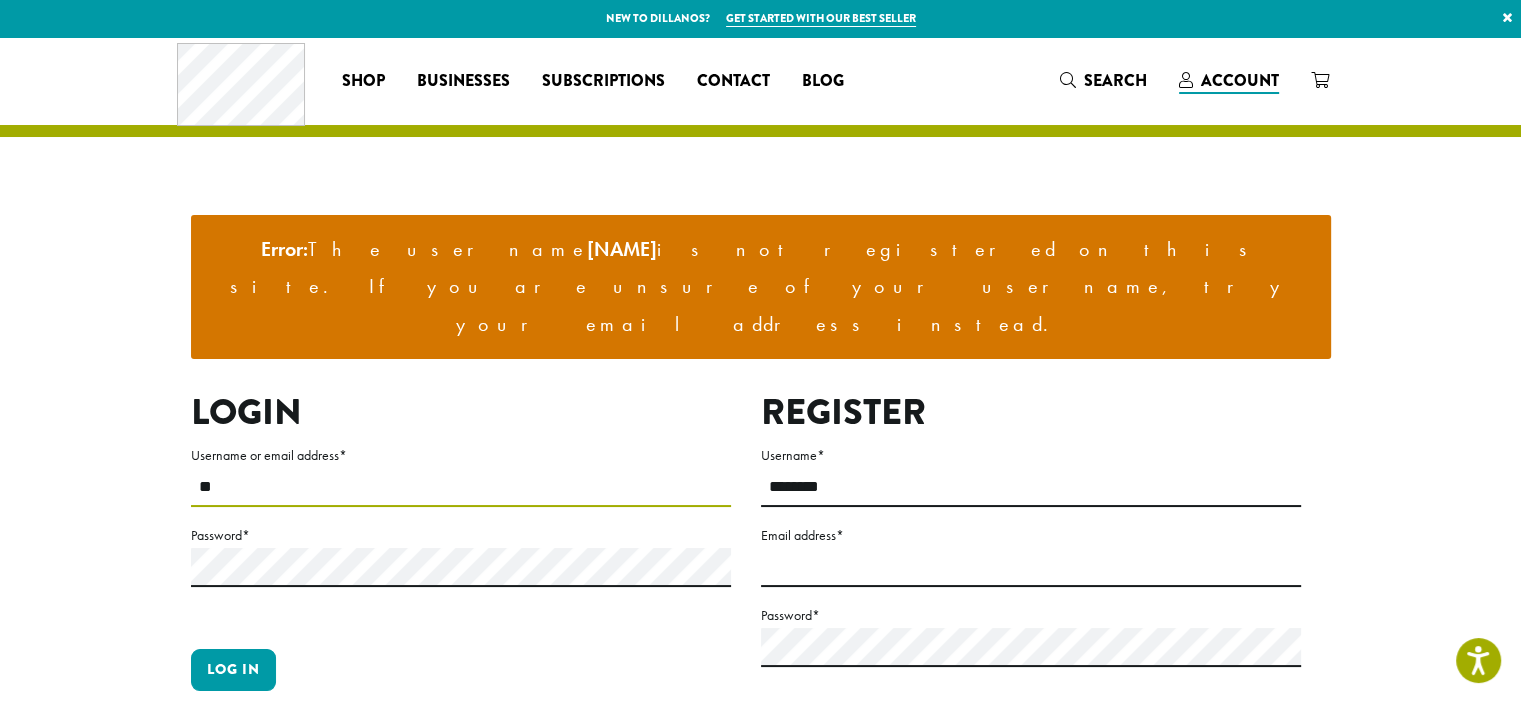 type on "*" 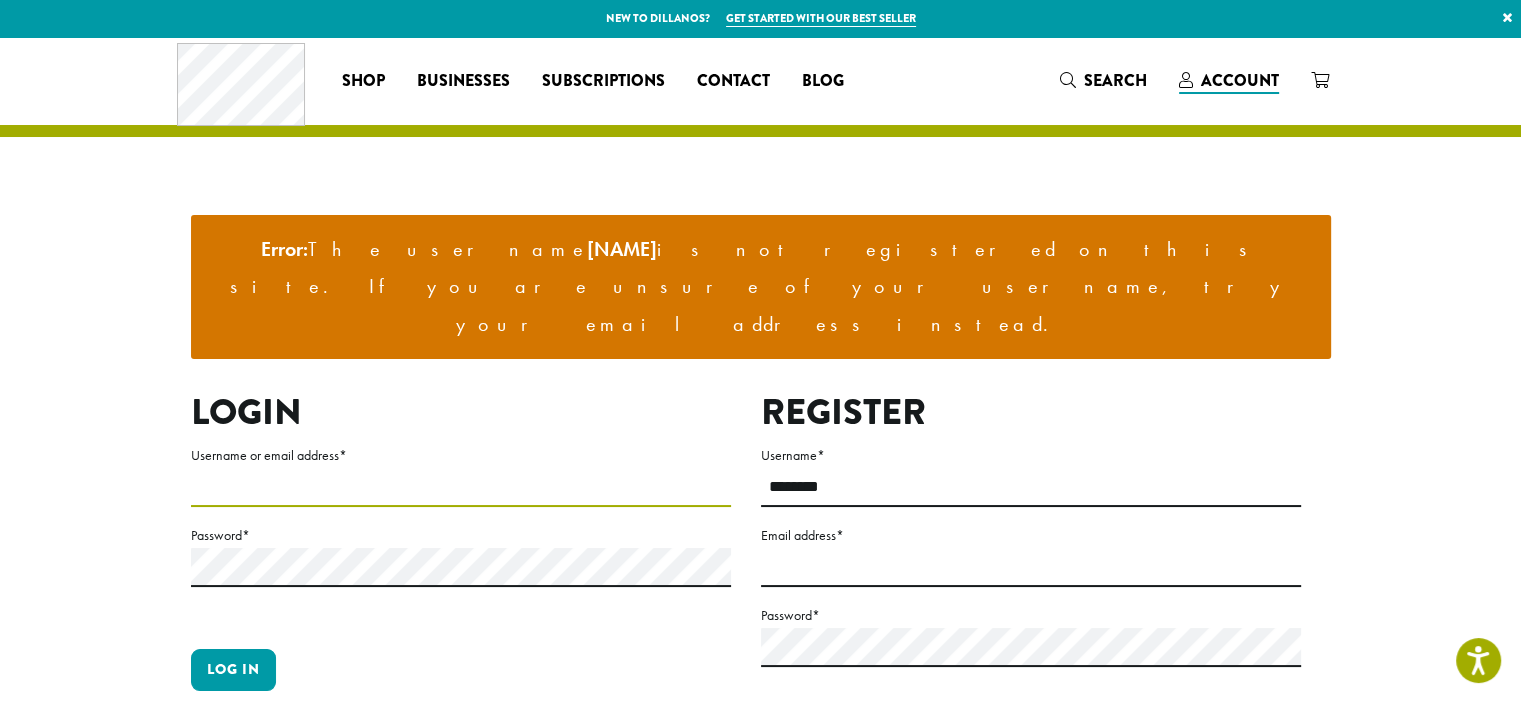 click on "Username or email address  *" at bounding box center (461, 487) 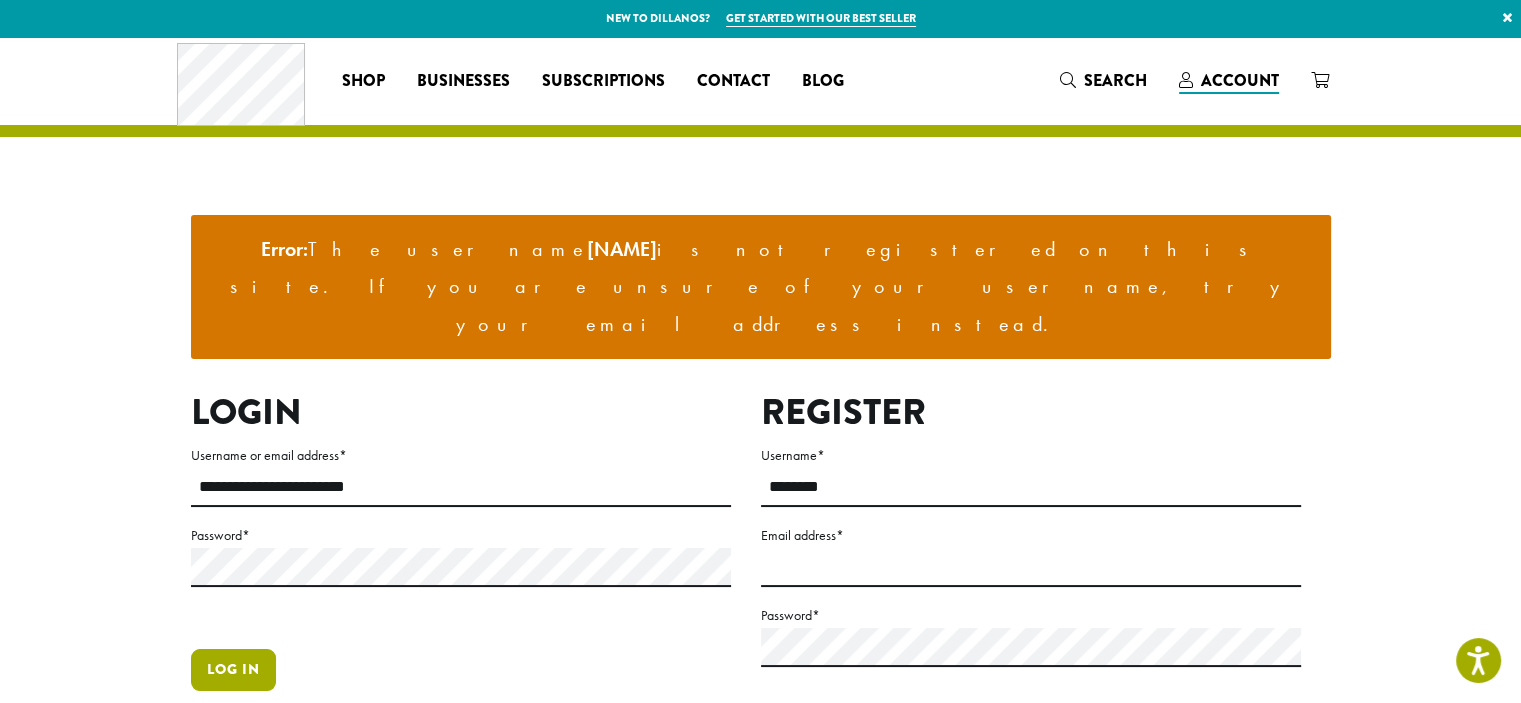 click on "Log in" at bounding box center (233, 670) 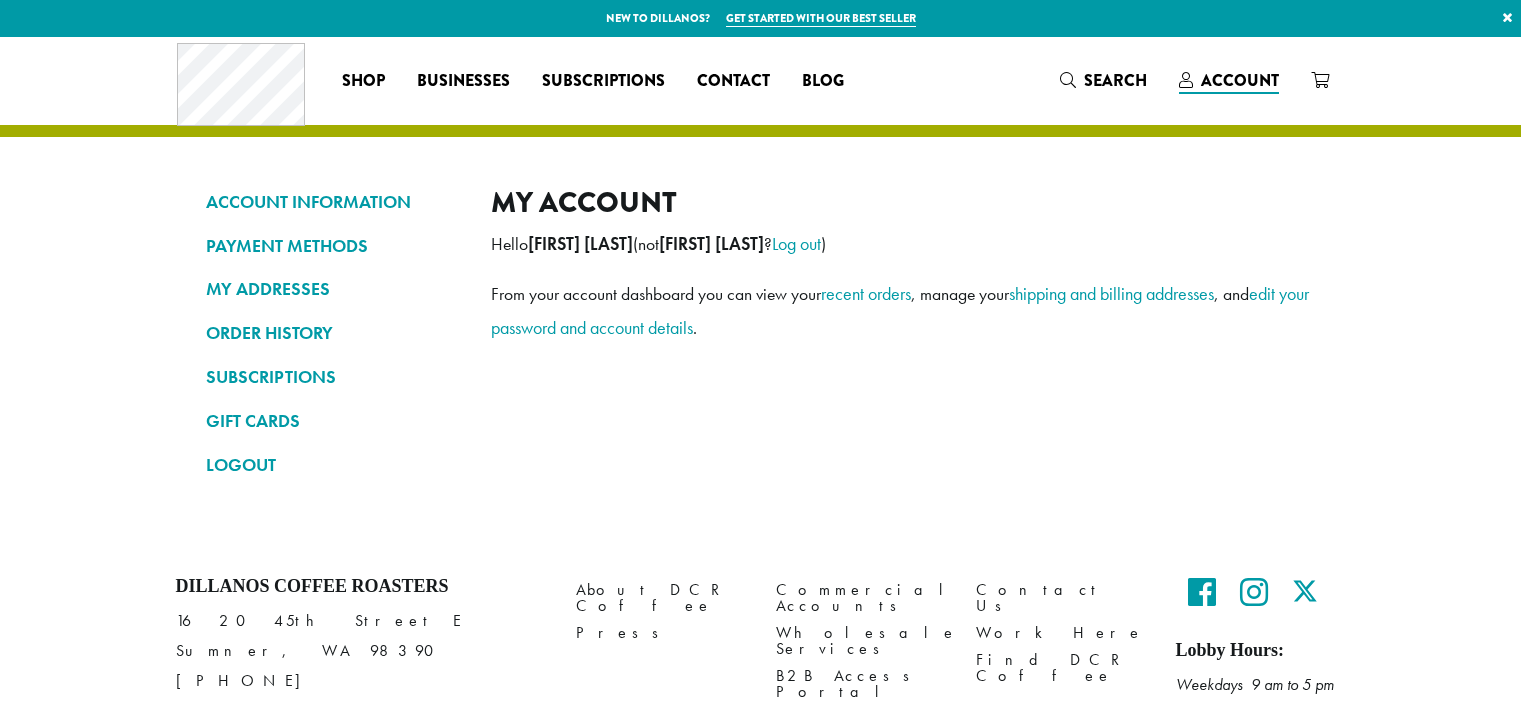 scroll, scrollTop: 0, scrollLeft: 0, axis: both 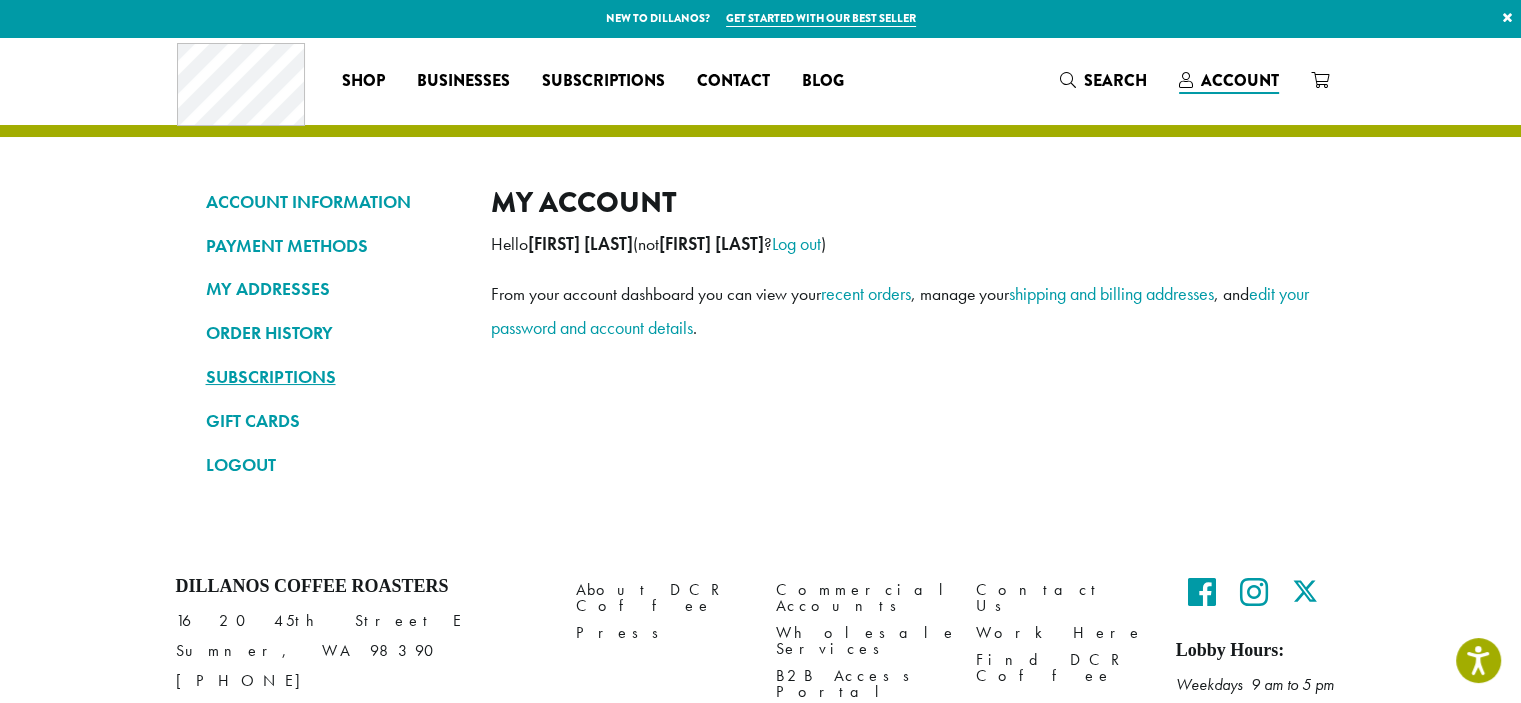click on "SUBSCRIPTIONS" at bounding box center [333, 377] 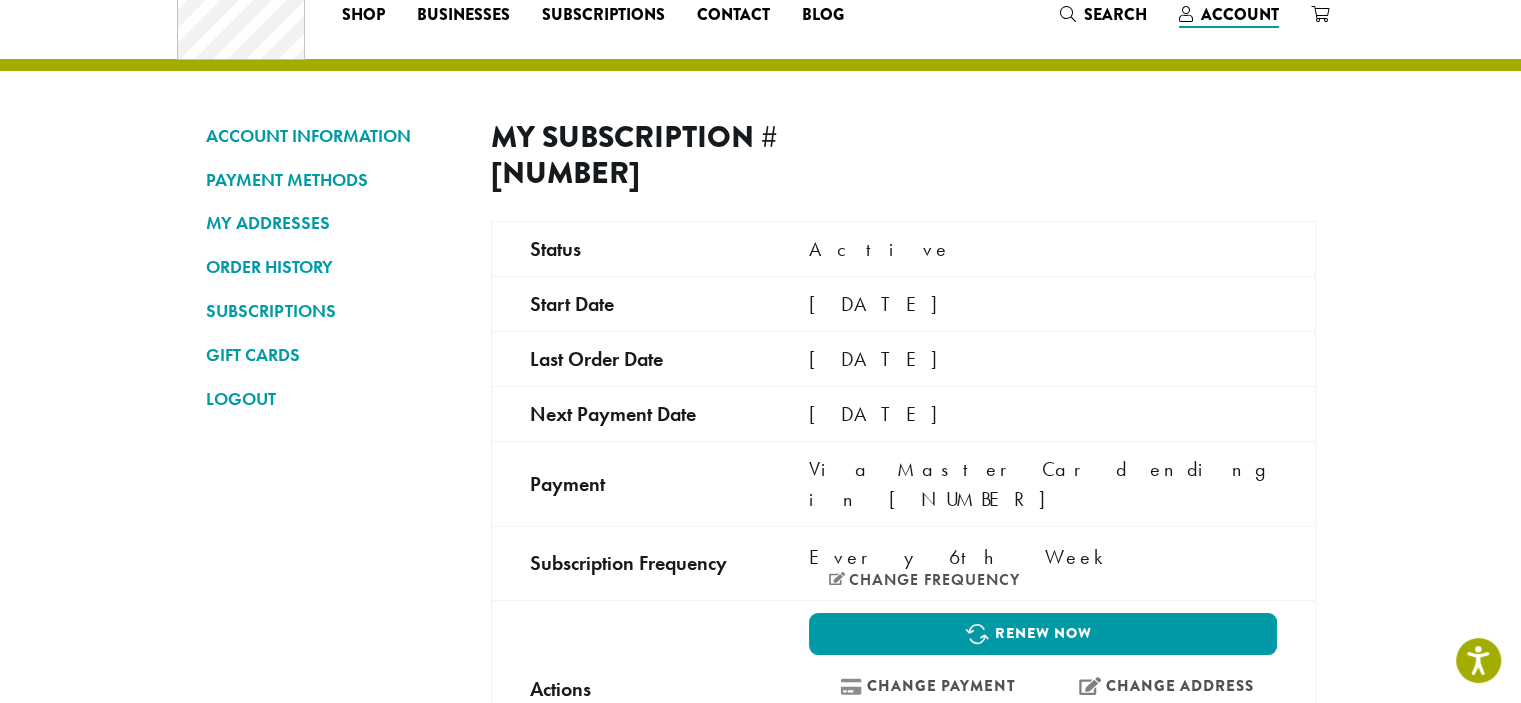 scroll, scrollTop: 0, scrollLeft: 0, axis: both 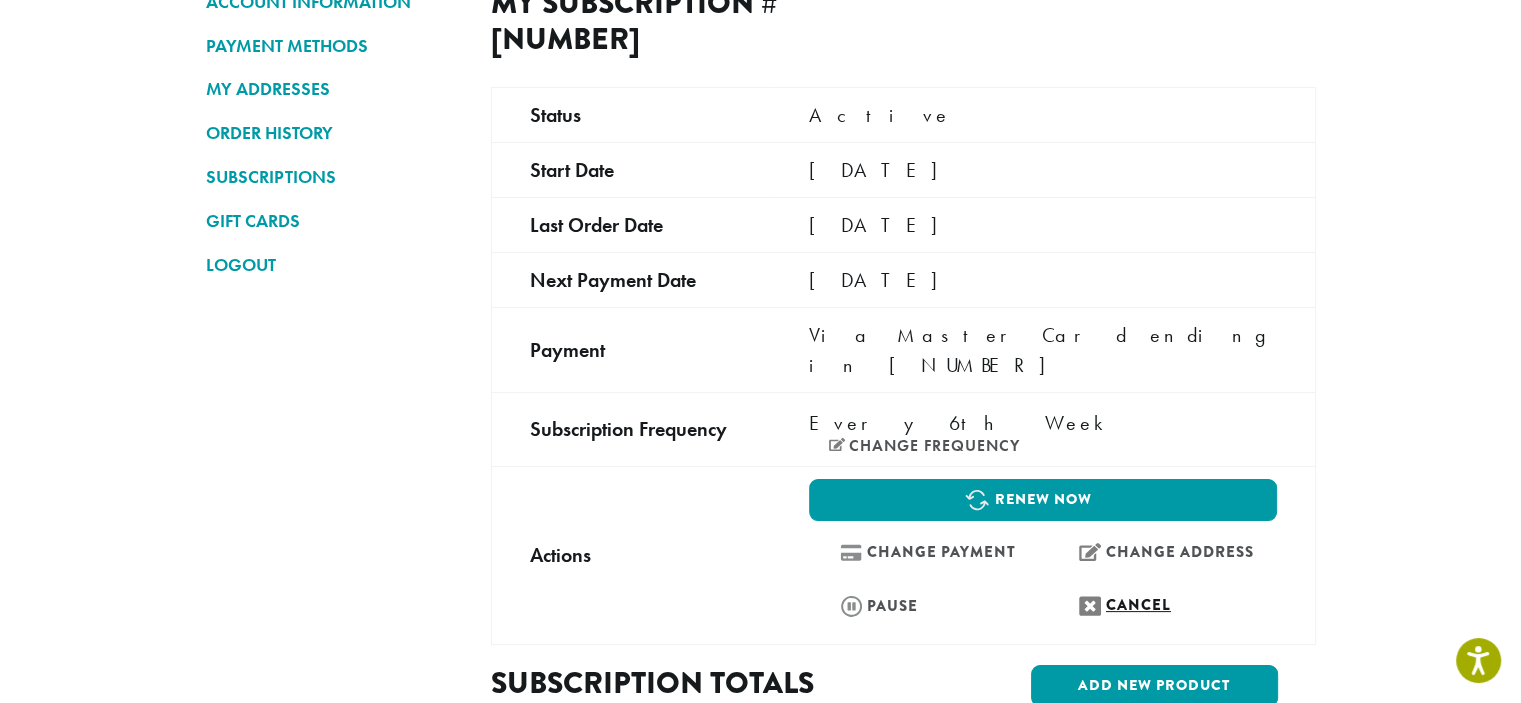 click on "Cancel" at bounding box center [1162, 605] 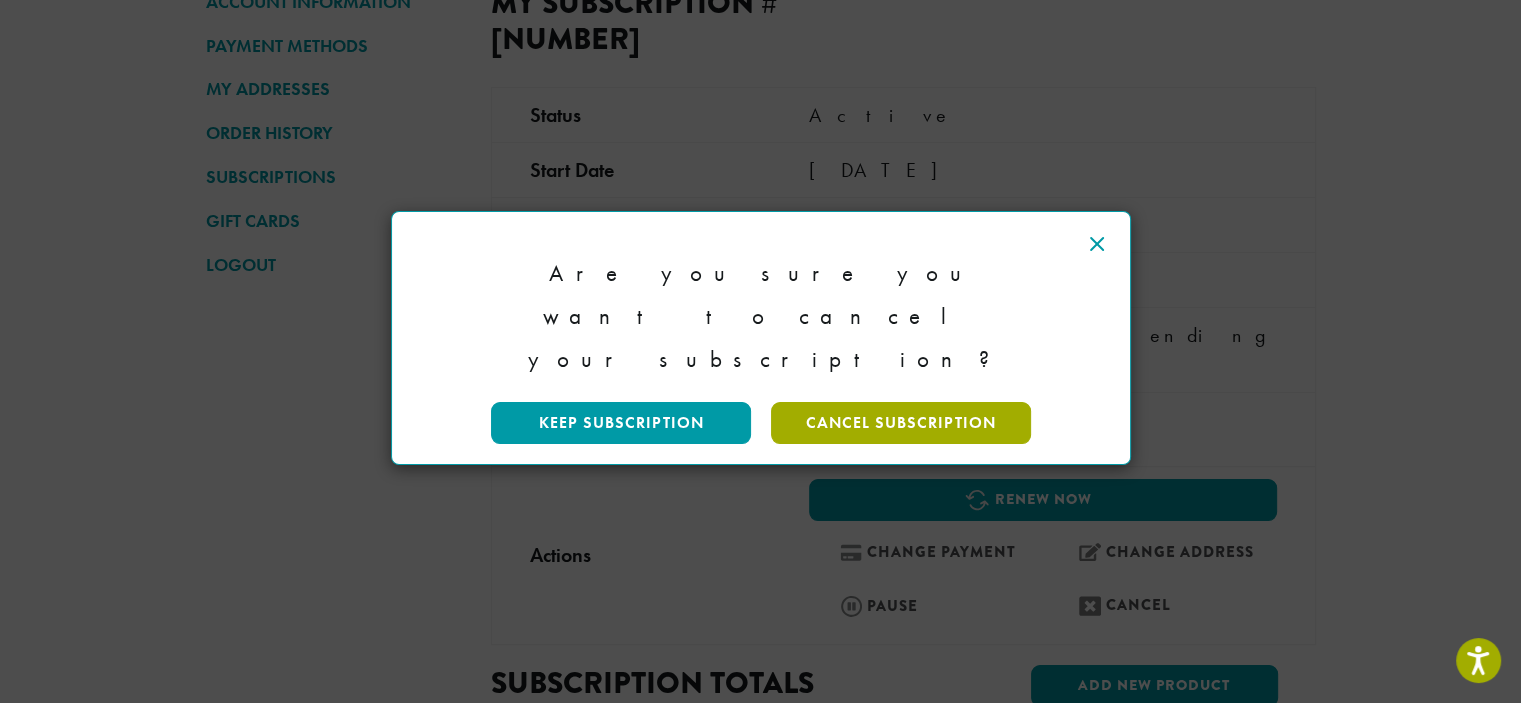 click on "Cancel Subscription" at bounding box center [901, 423] 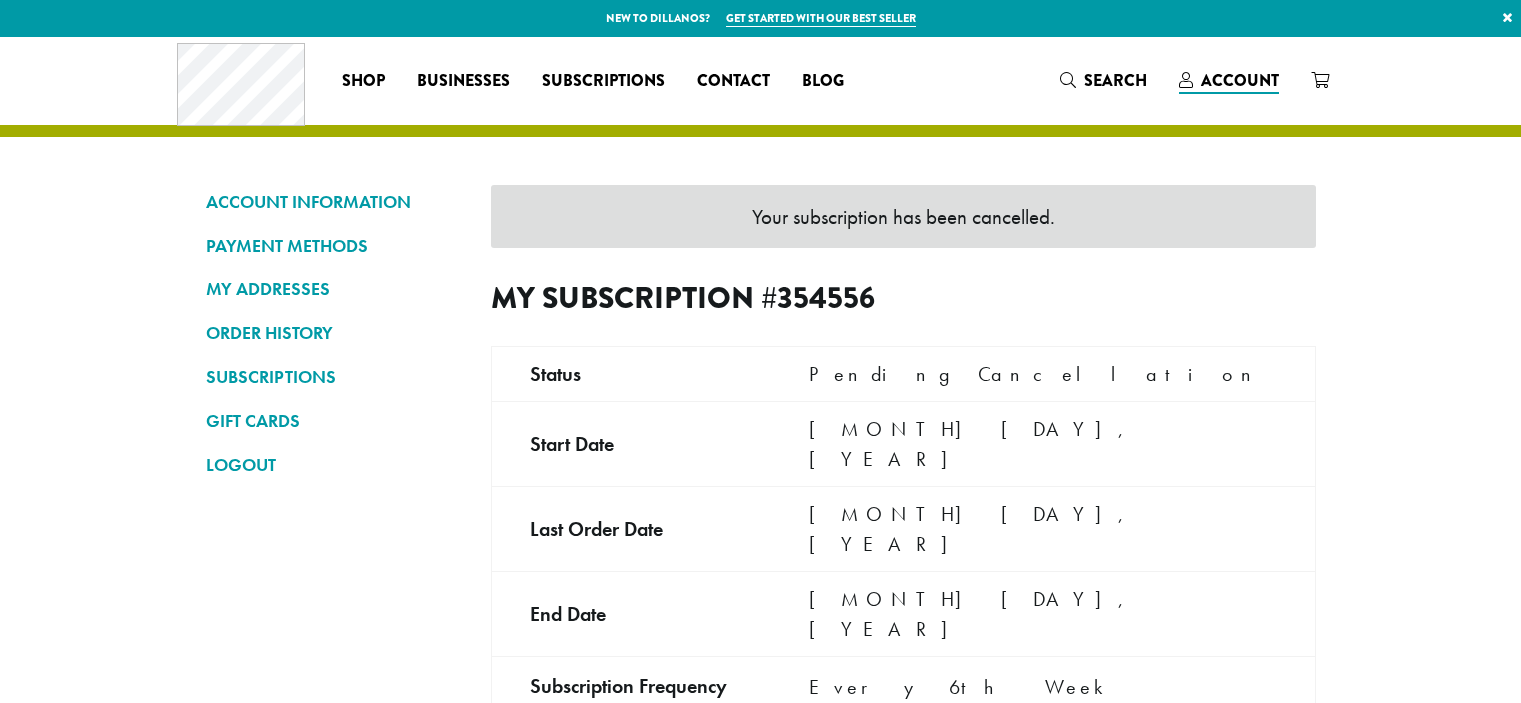 scroll, scrollTop: 0, scrollLeft: 0, axis: both 